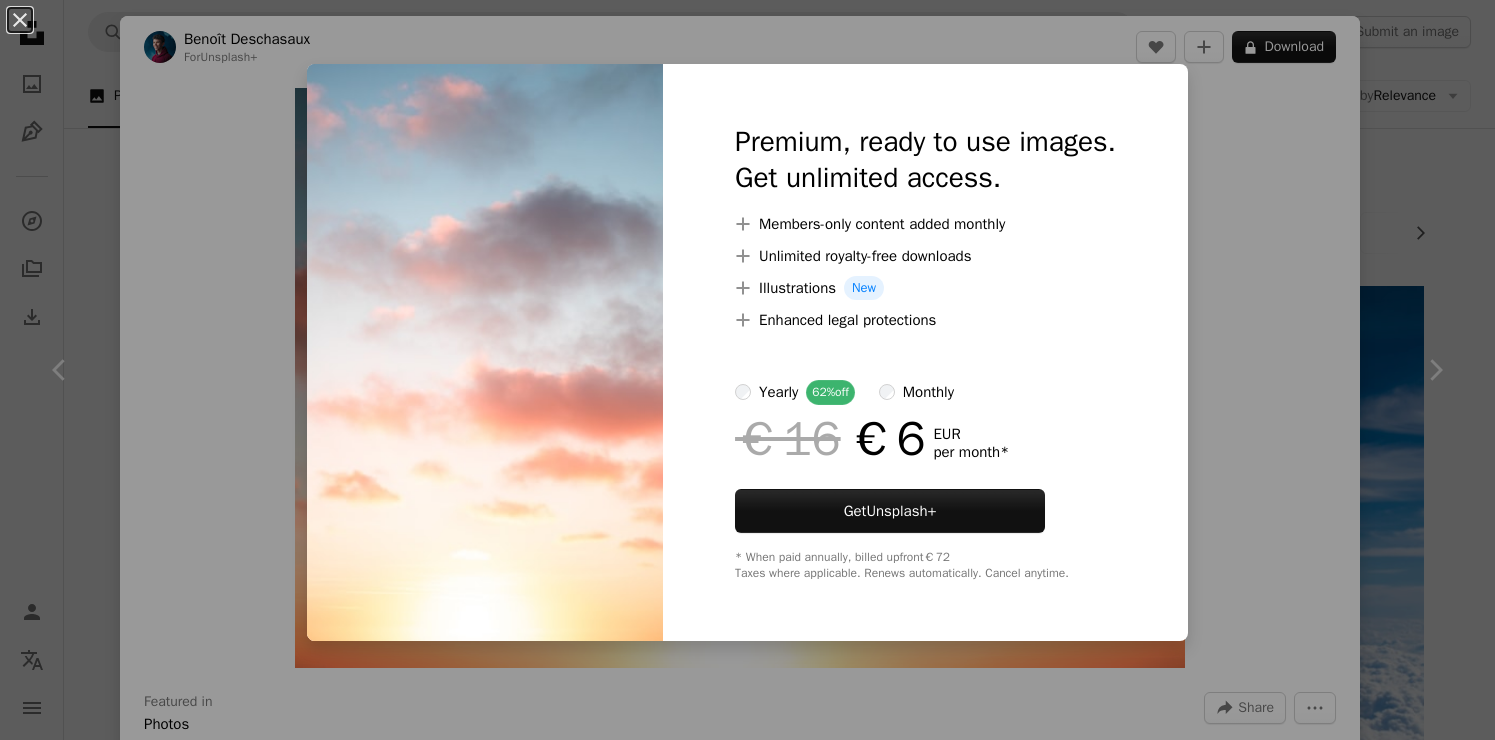 scroll, scrollTop: 1000, scrollLeft: 0, axis: vertical 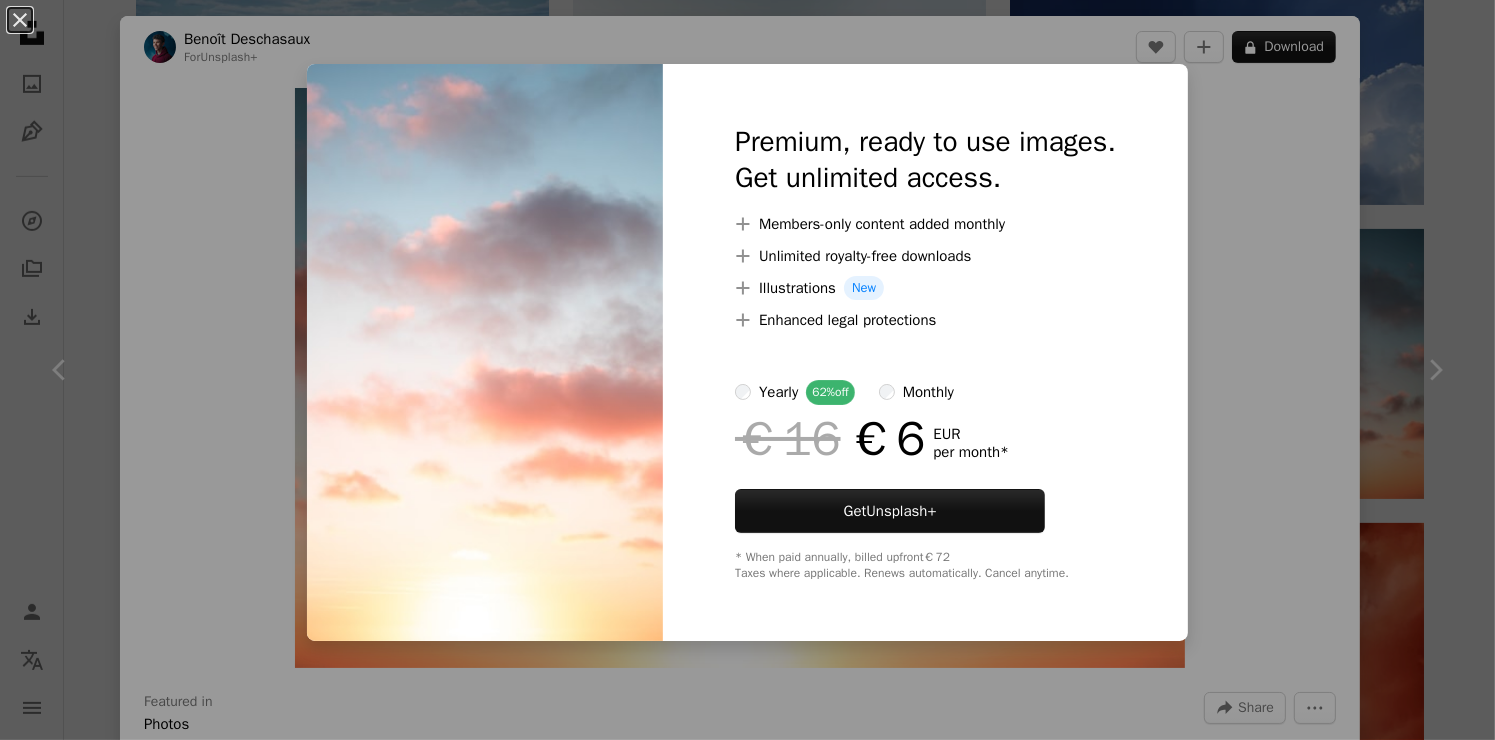 click on "An X shape Premium, ready to use images. Get unlimited access. A plus sign Members-only content added monthly A plus sign Unlimited royalty-free downloads A plus sign Illustrations  New A plus sign Enhanced legal protections yearly 62%  off monthly €16   €6 EUR per month * Get  Unsplash+ * When paid annually, billed upfront  €72 Taxes where applicable. Renews automatically. Cancel anytime." at bounding box center [747, 370] 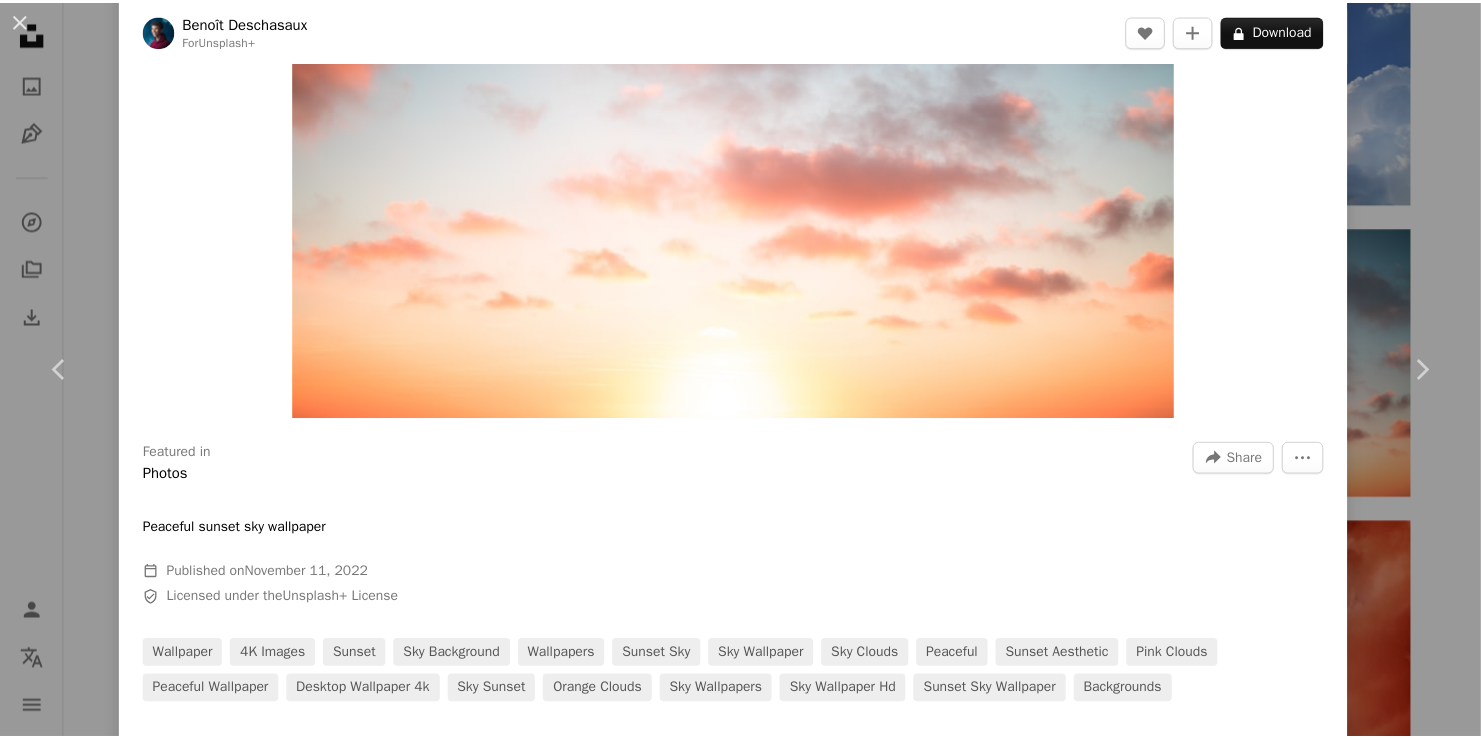 scroll, scrollTop: 300, scrollLeft: 0, axis: vertical 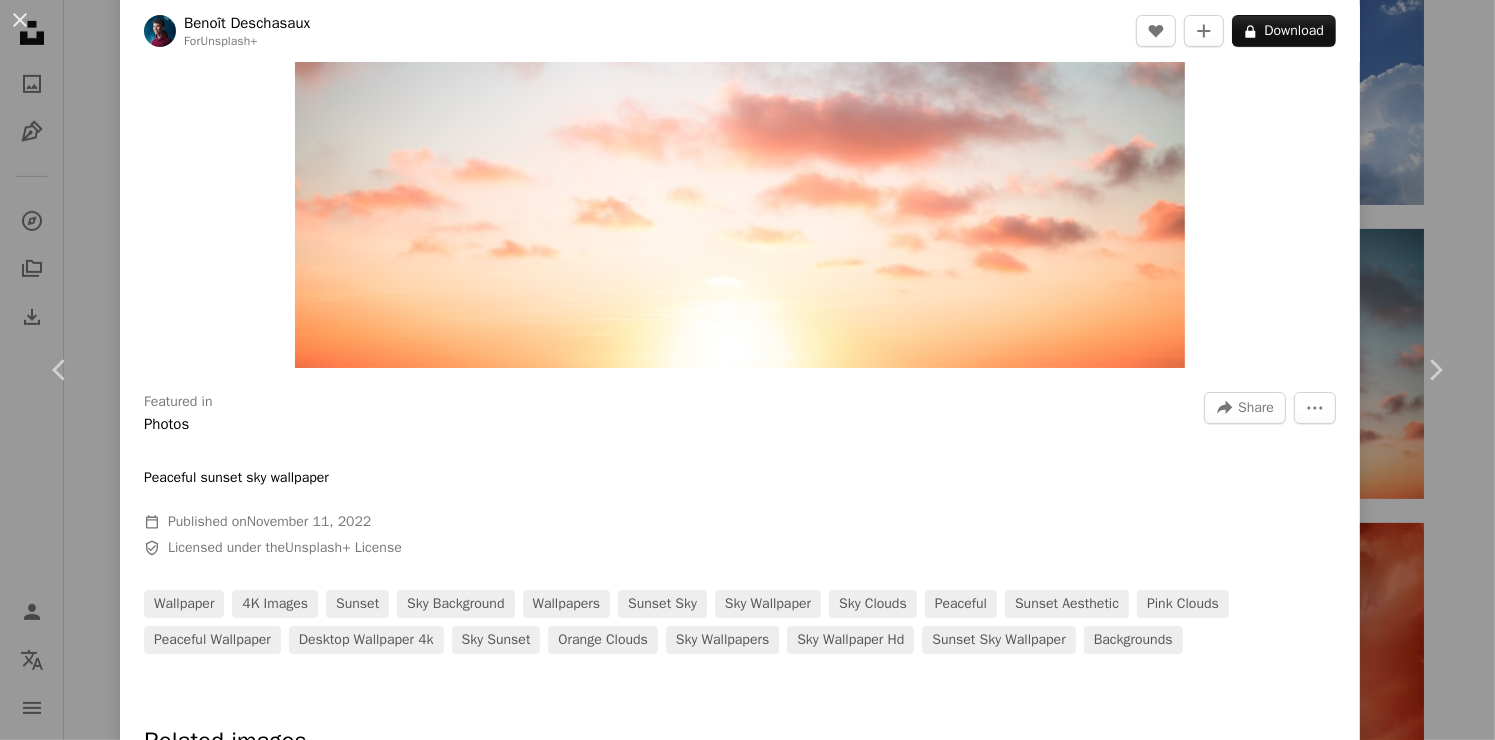 click on "[FIRST] [LAST] [FIRST] [LAST] [FIRST] [LAST] [FIRST] [LAST] [FIRST] [LAST]" at bounding box center (747, 370) 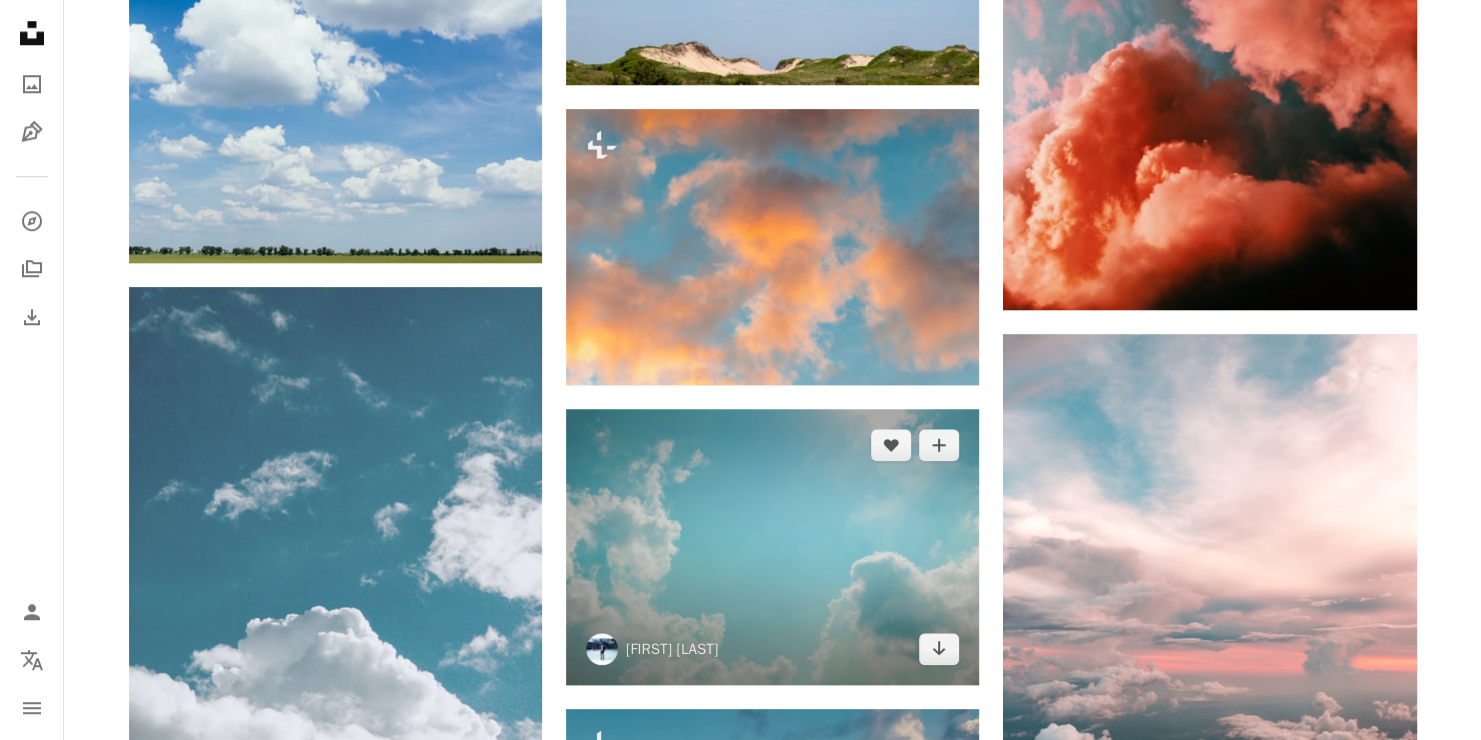 scroll, scrollTop: 1700, scrollLeft: 0, axis: vertical 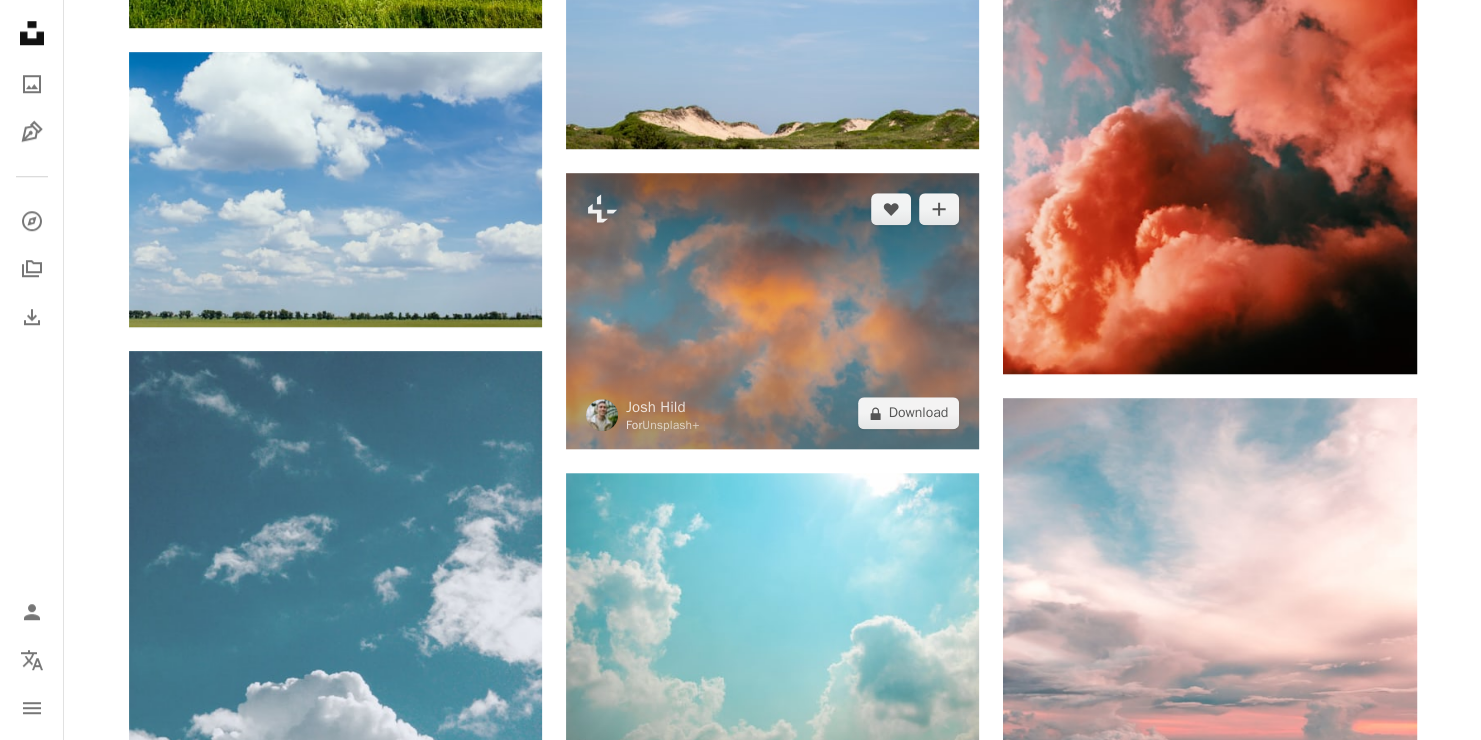click at bounding box center [772, 311] 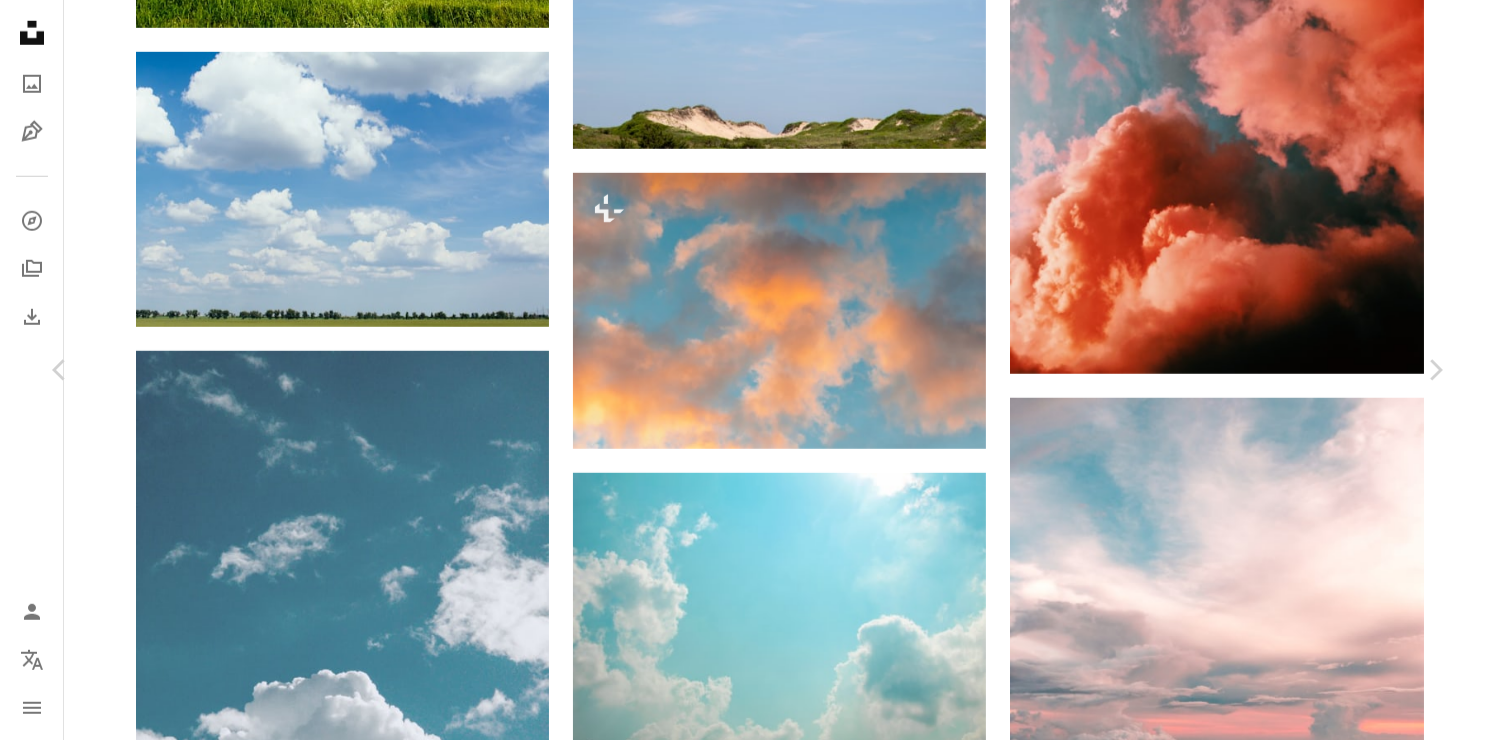 click 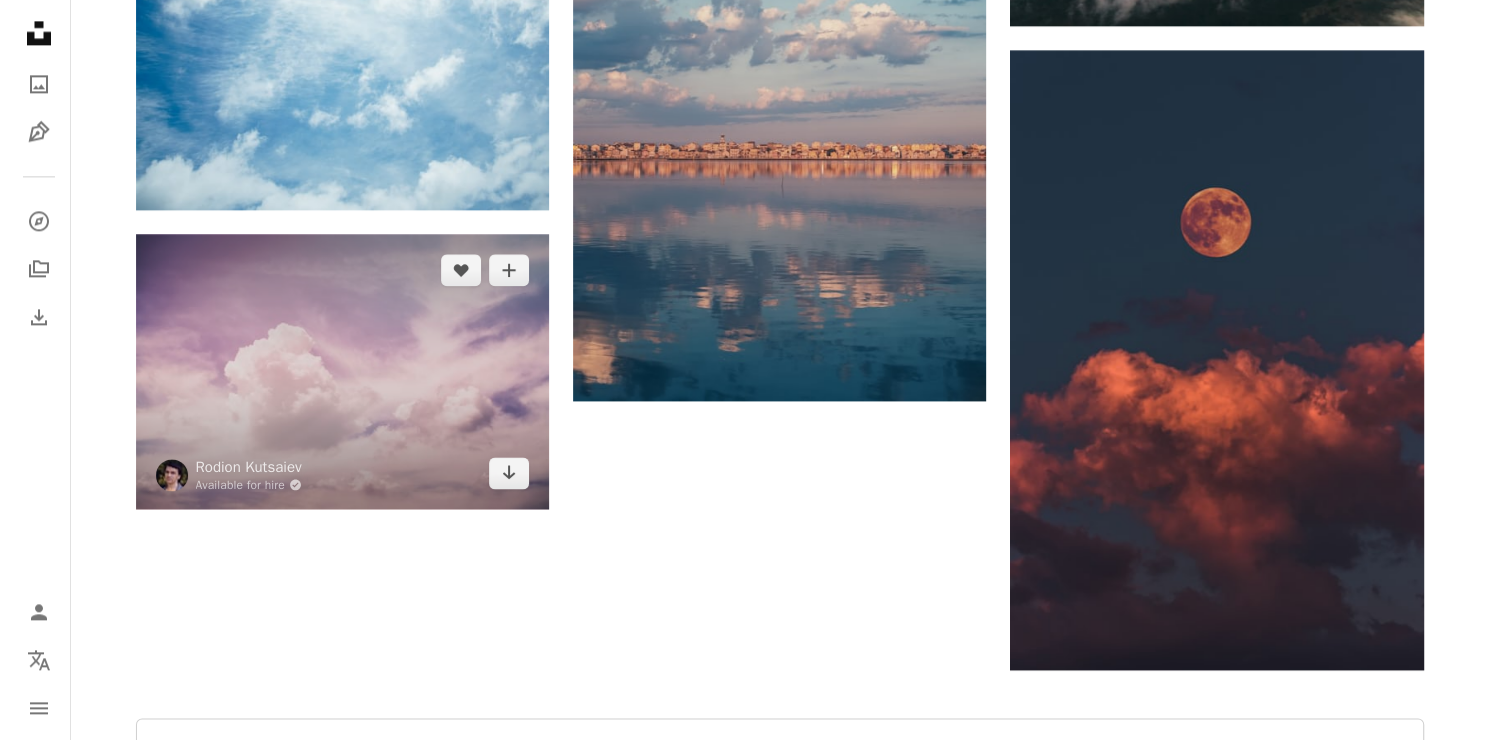 scroll, scrollTop: 2700, scrollLeft: 0, axis: vertical 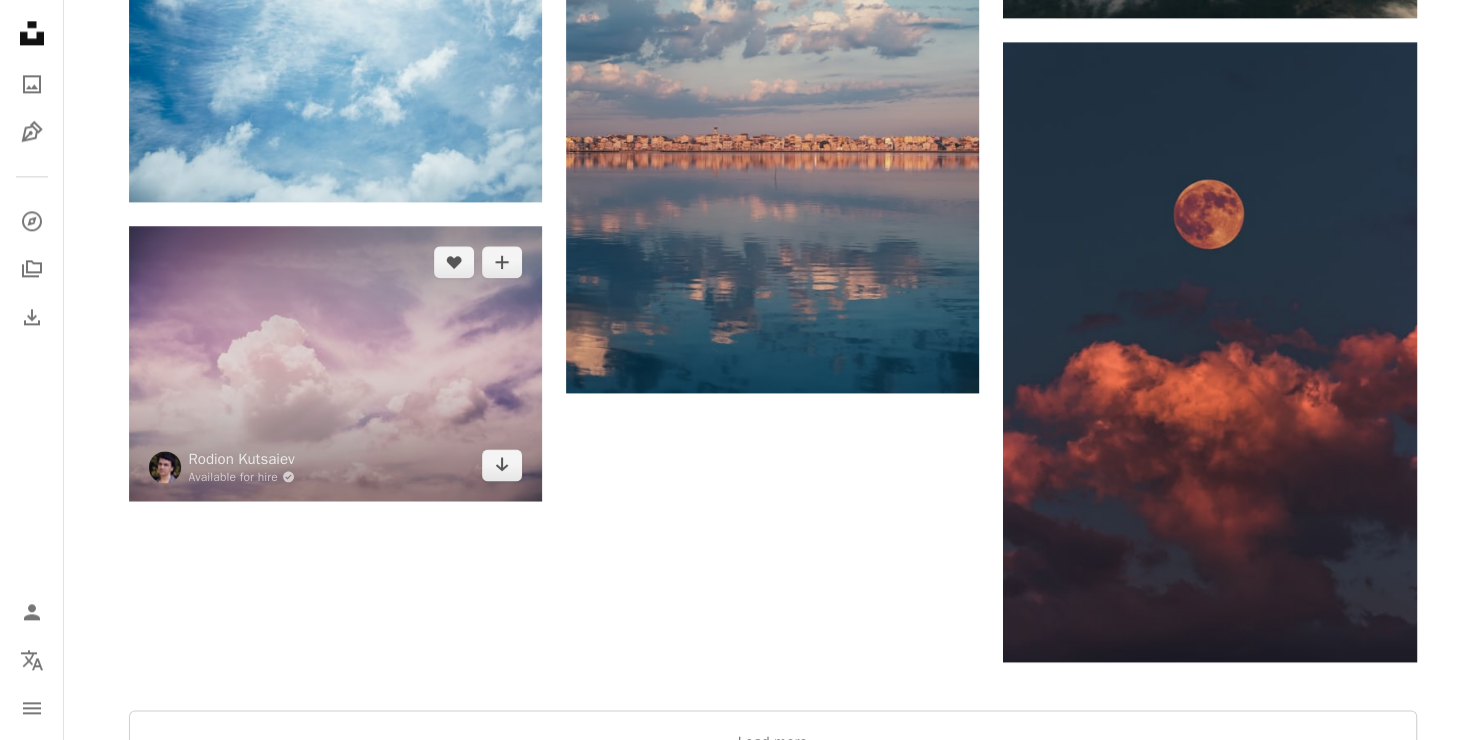 click at bounding box center (335, 363) 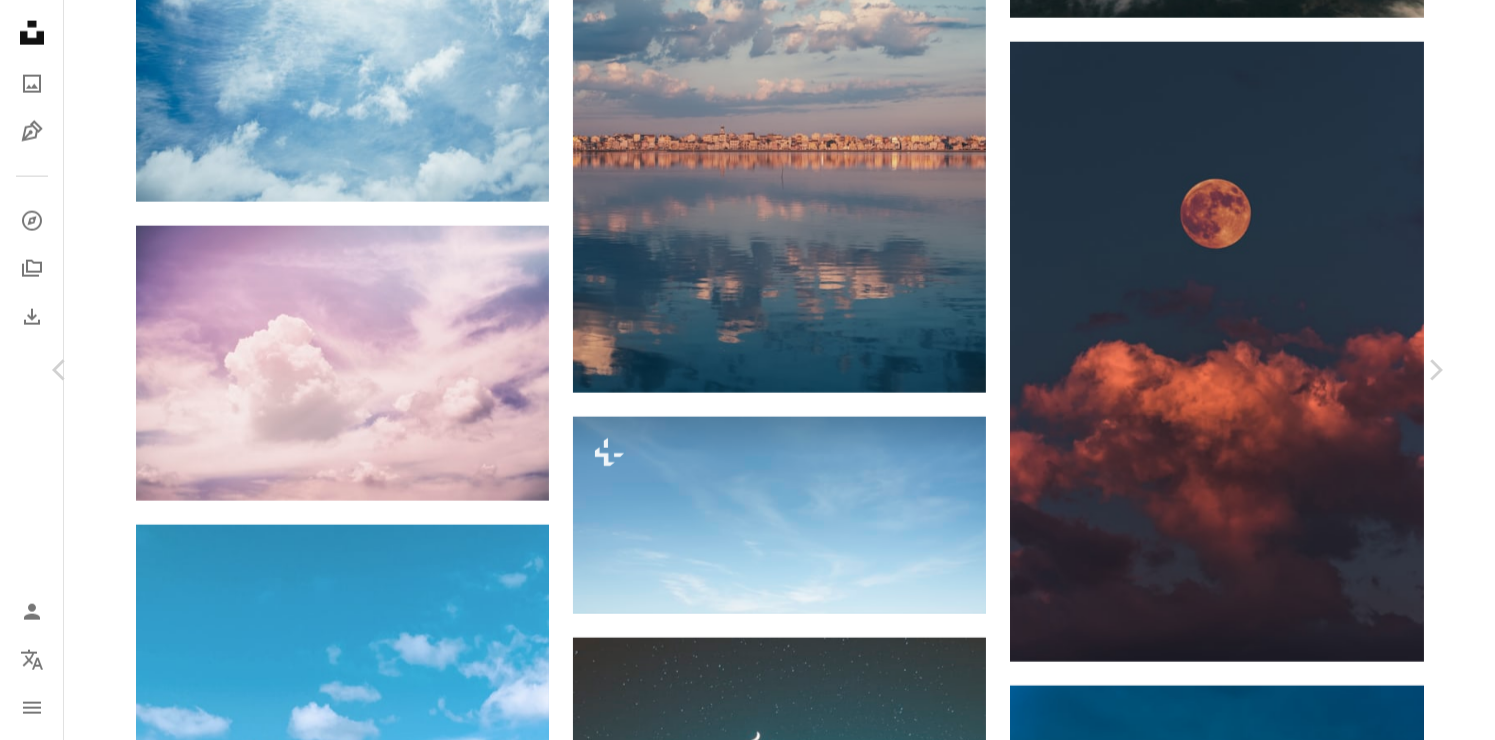 click on "Download free" at bounding box center (1246, 4284) 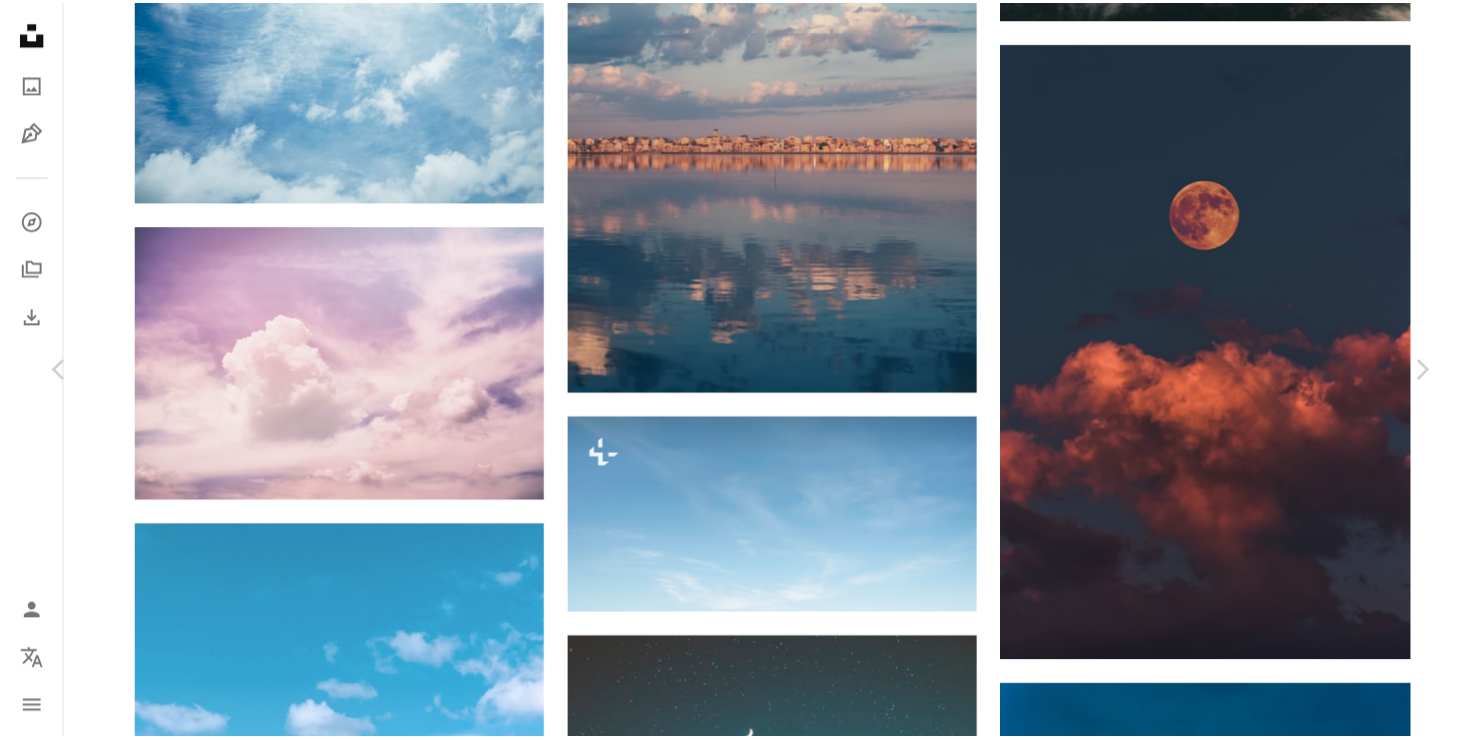 scroll, scrollTop: 0, scrollLeft: 0, axis: both 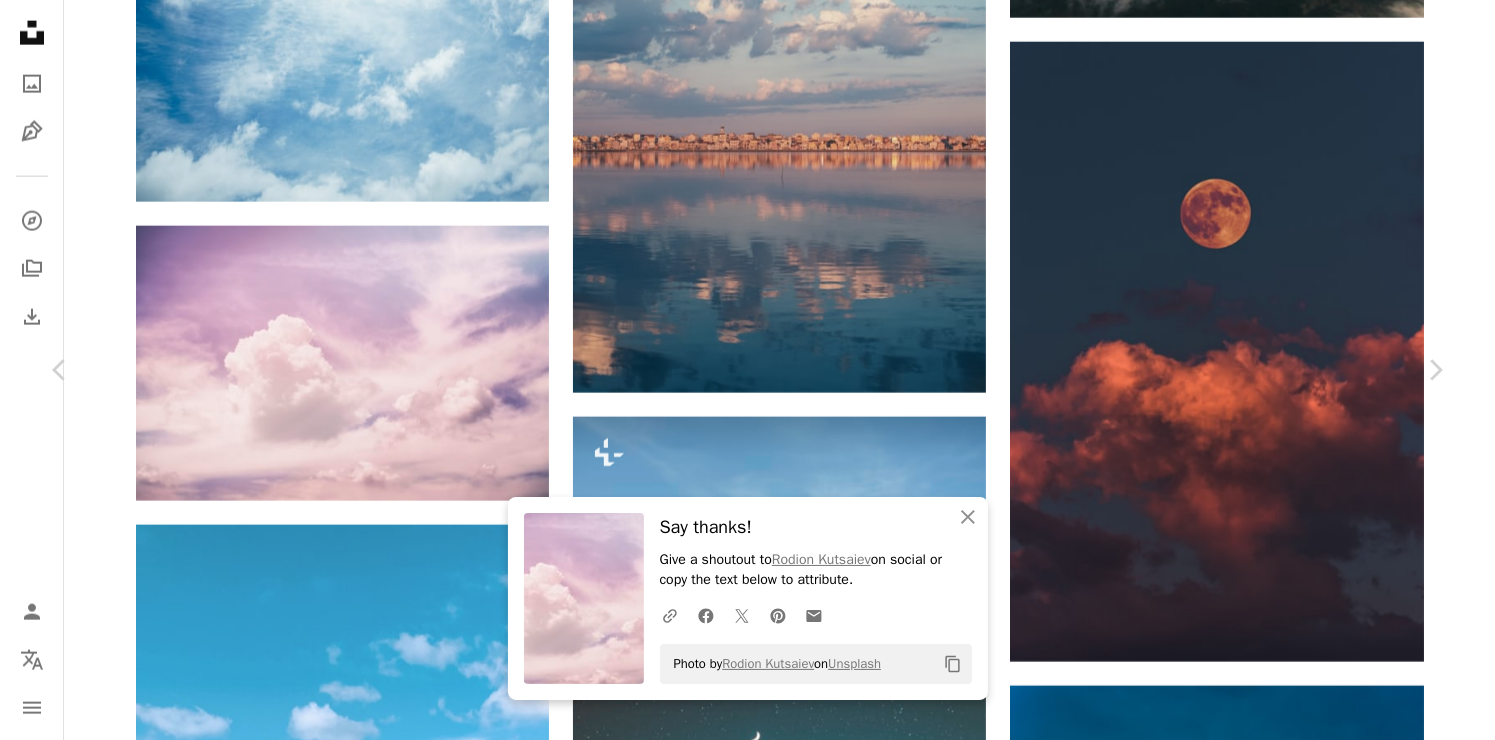 click on "[FIRST] [LAST] [CITY], [STATE], [COUNTRY] [DATE]" at bounding box center (747, 4607) 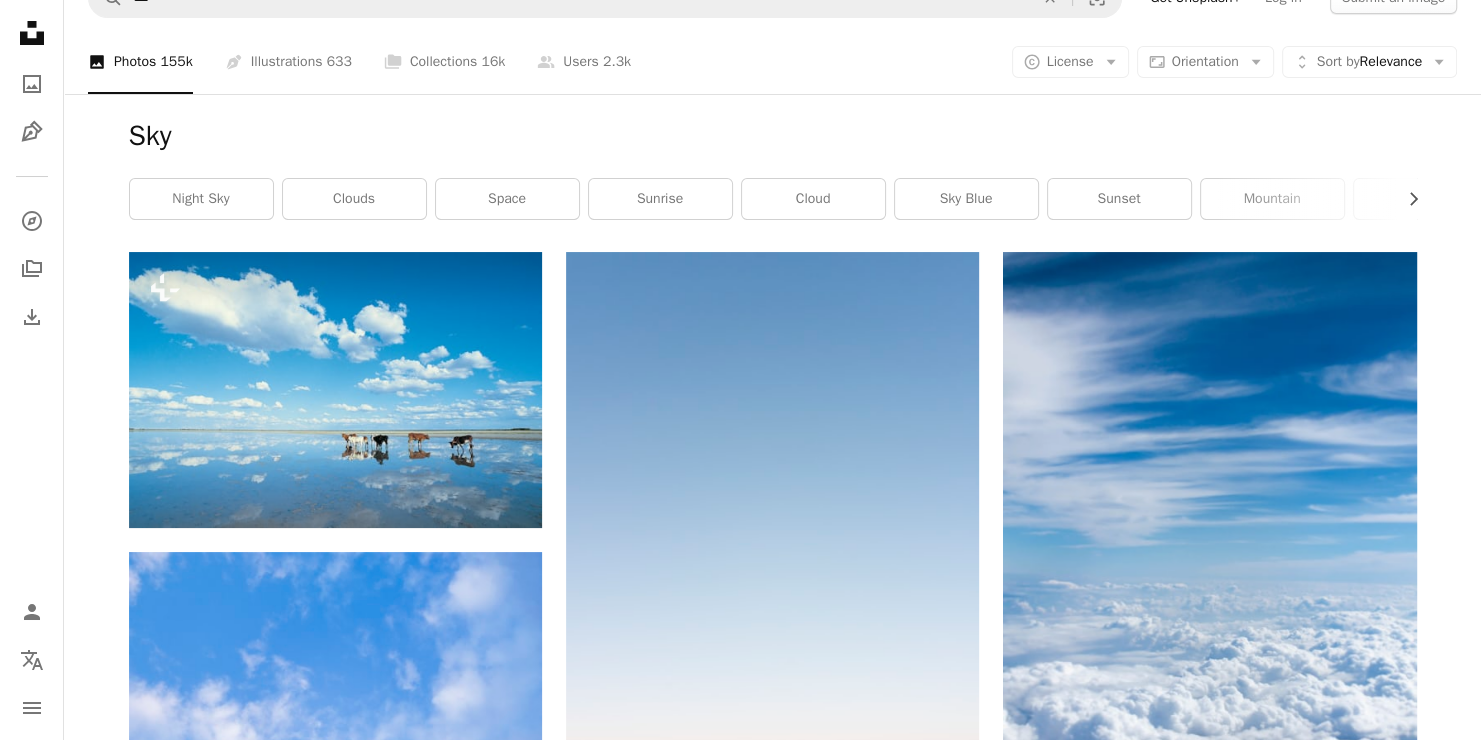scroll, scrollTop: 0, scrollLeft: 0, axis: both 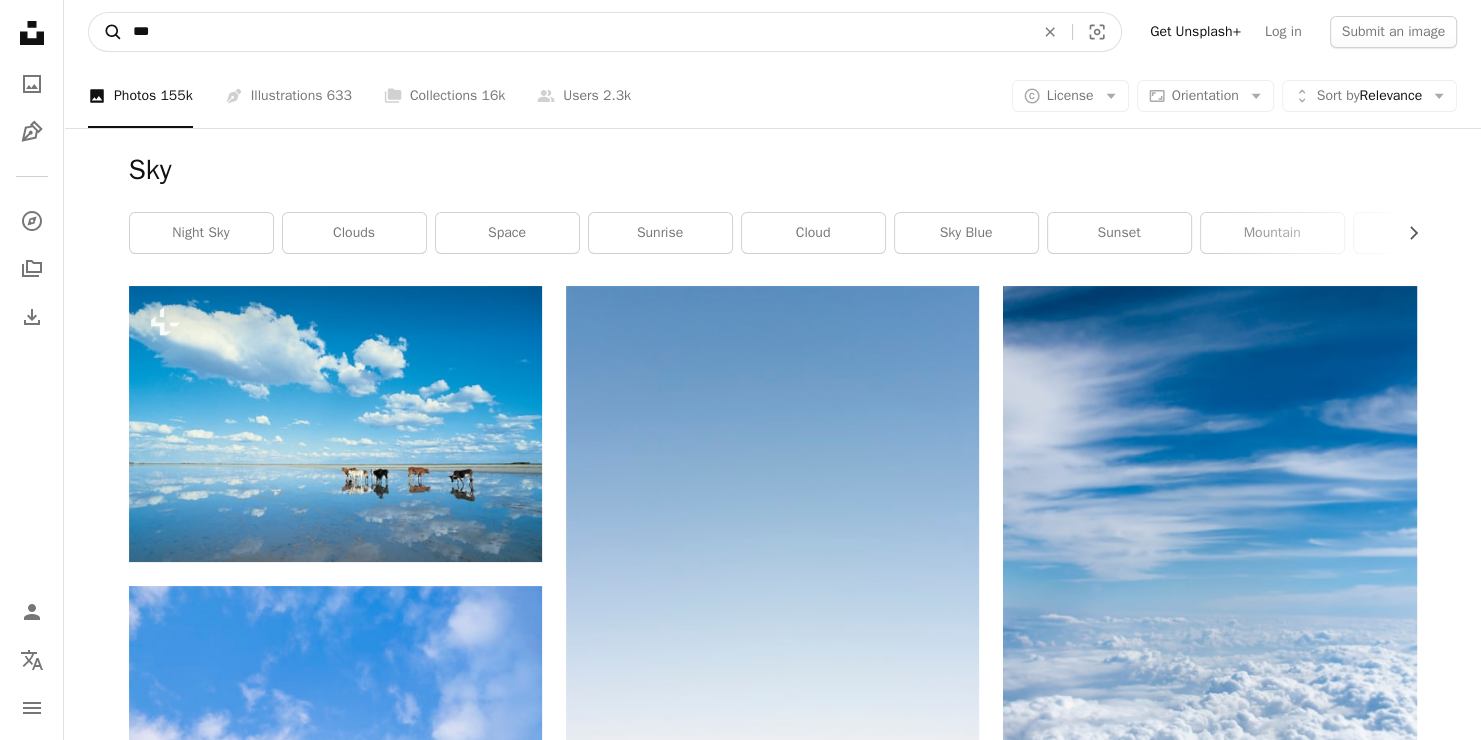 drag, startPoint x: 165, startPoint y: 32, endPoint x: 95, endPoint y: 33, distance: 70.00714 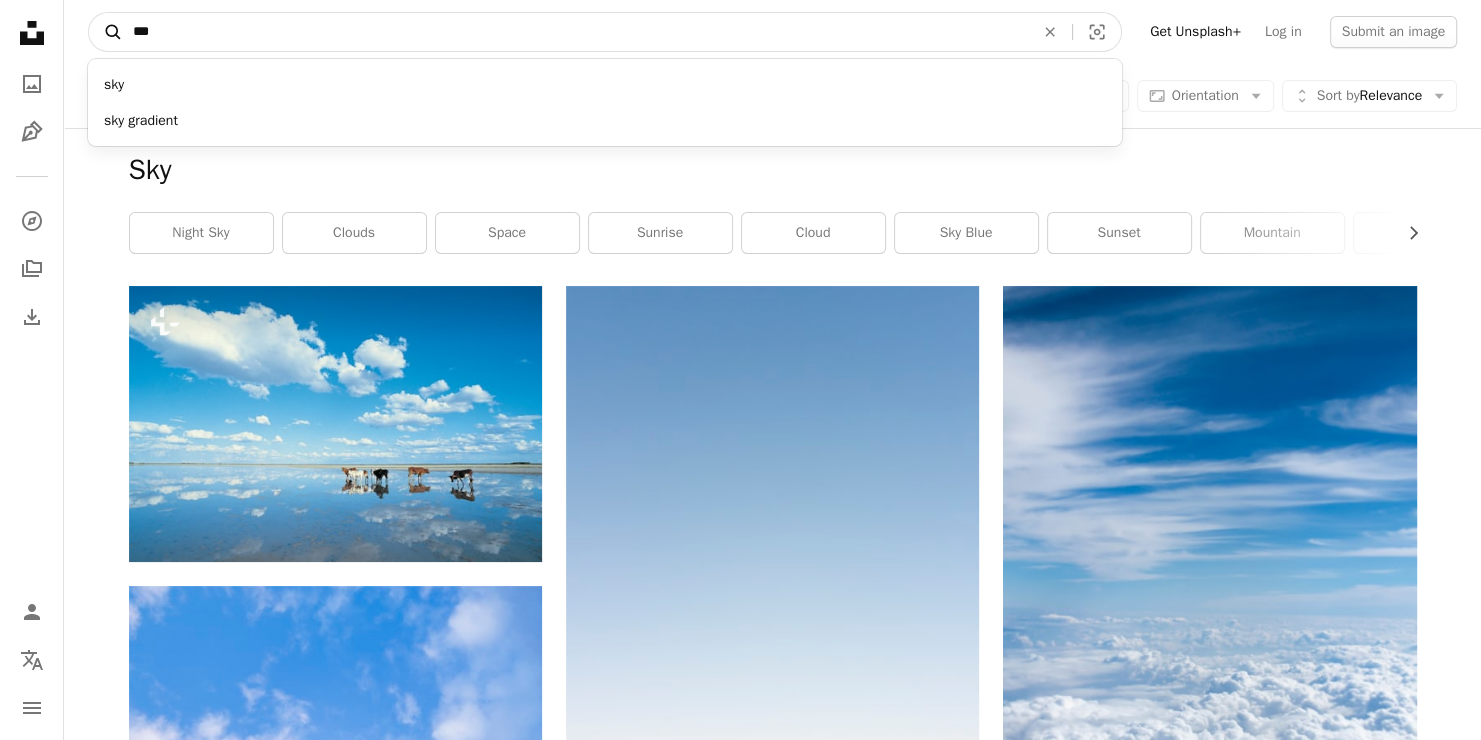 paste on "********" 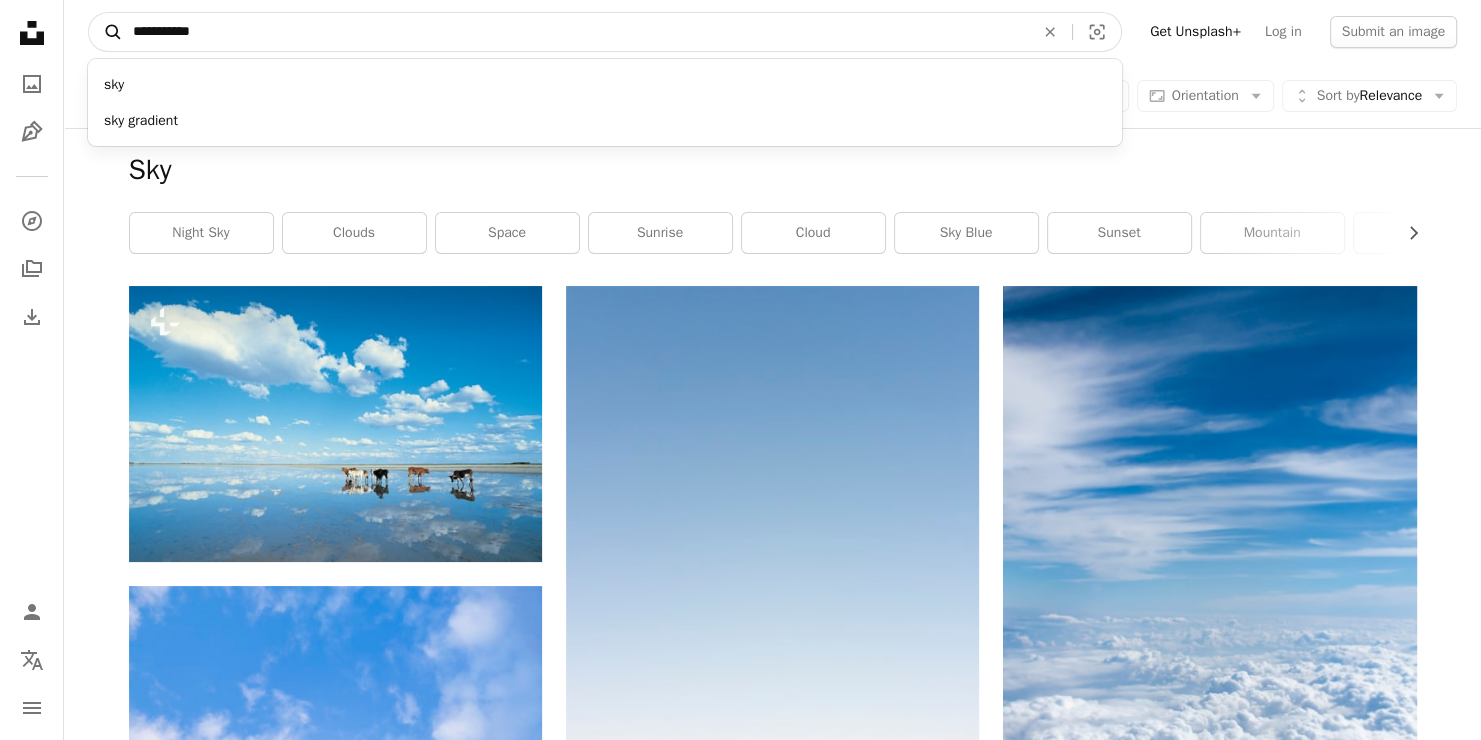 type on "**********" 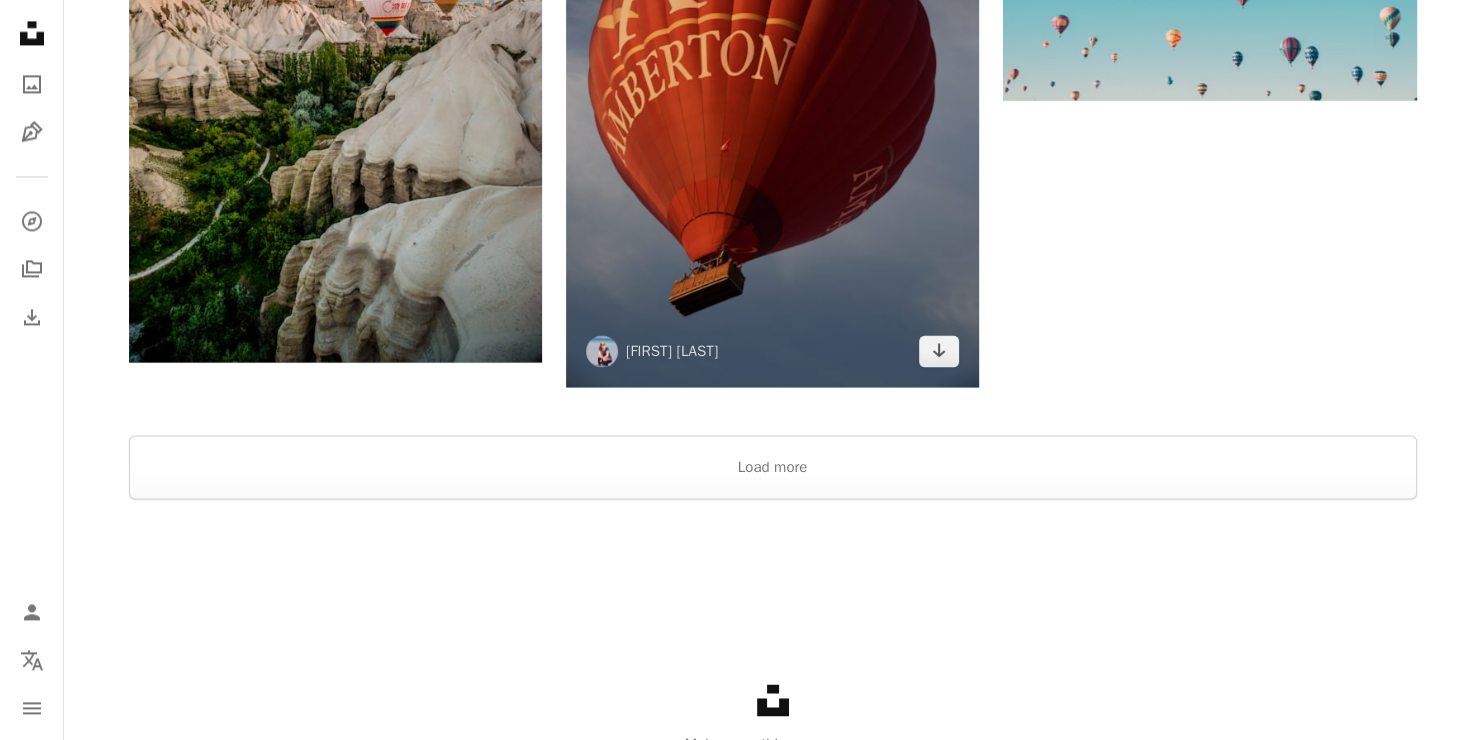 scroll, scrollTop: 3122, scrollLeft: 0, axis: vertical 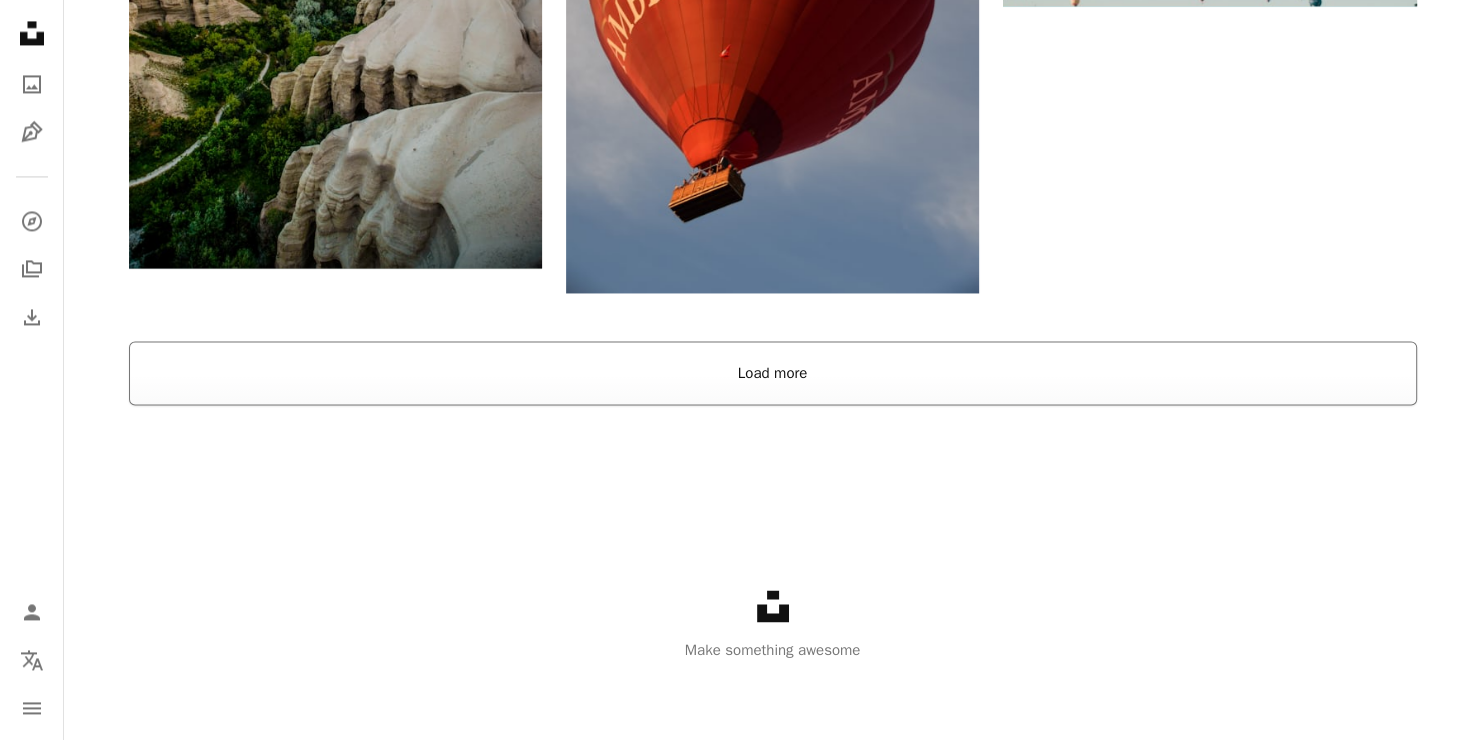 click on "Load more" at bounding box center (773, 373) 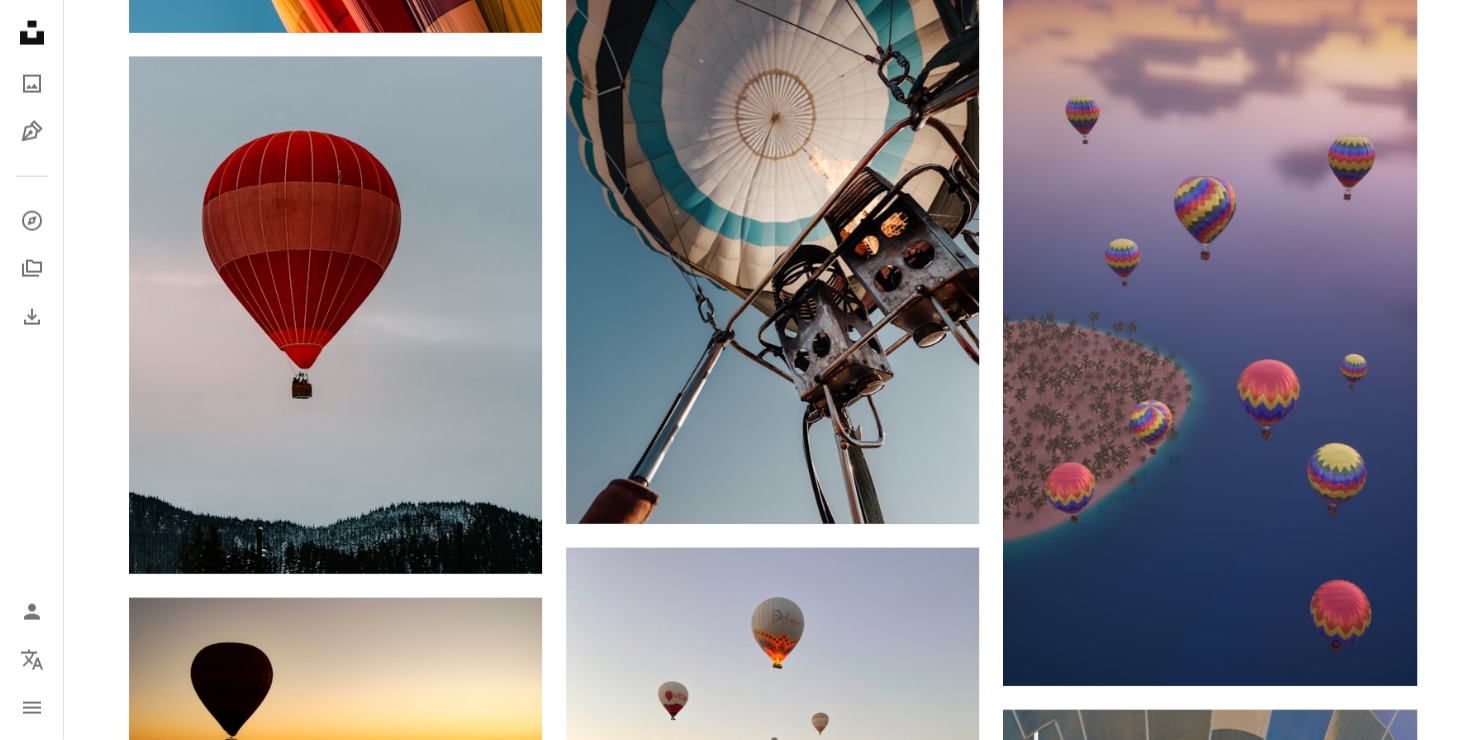 scroll, scrollTop: 4522, scrollLeft: 0, axis: vertical 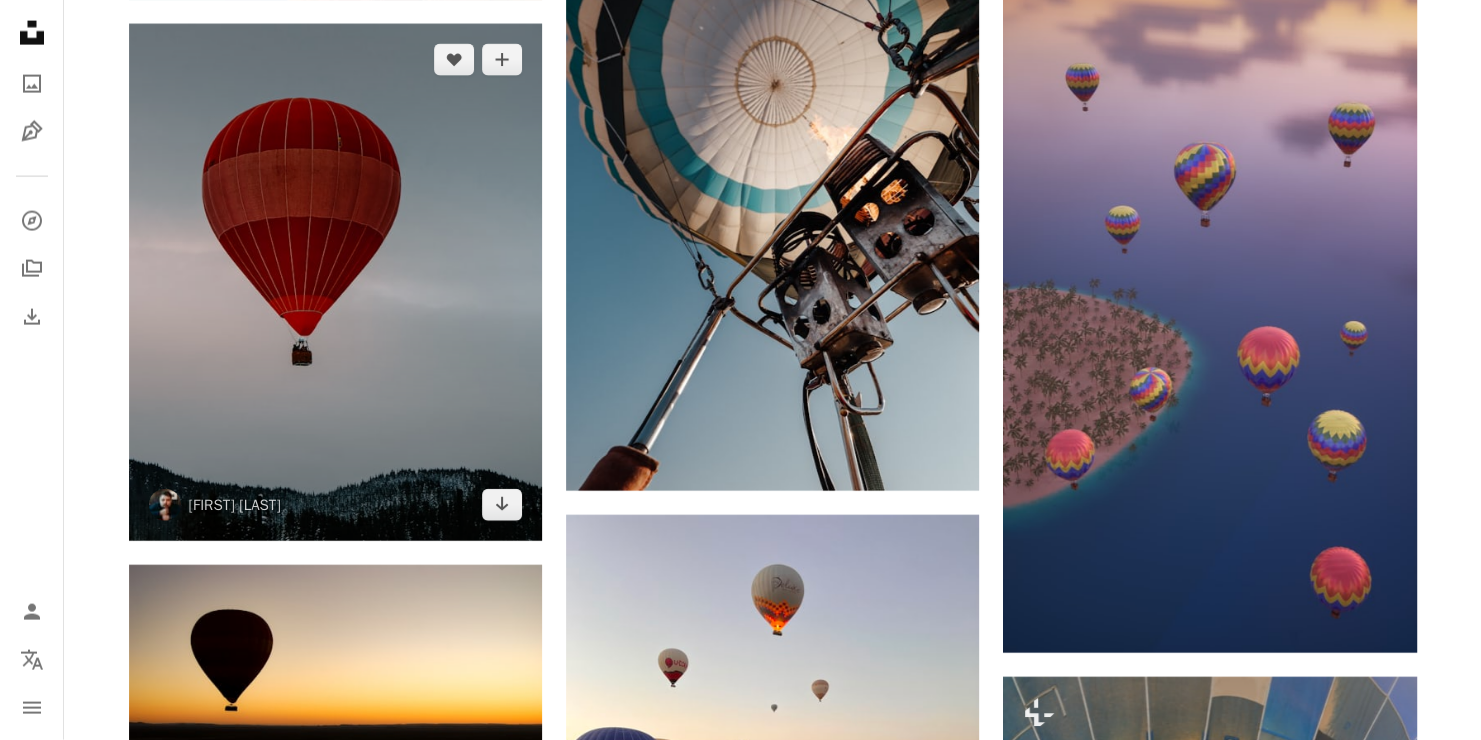 click at bounding box center [335, 282] 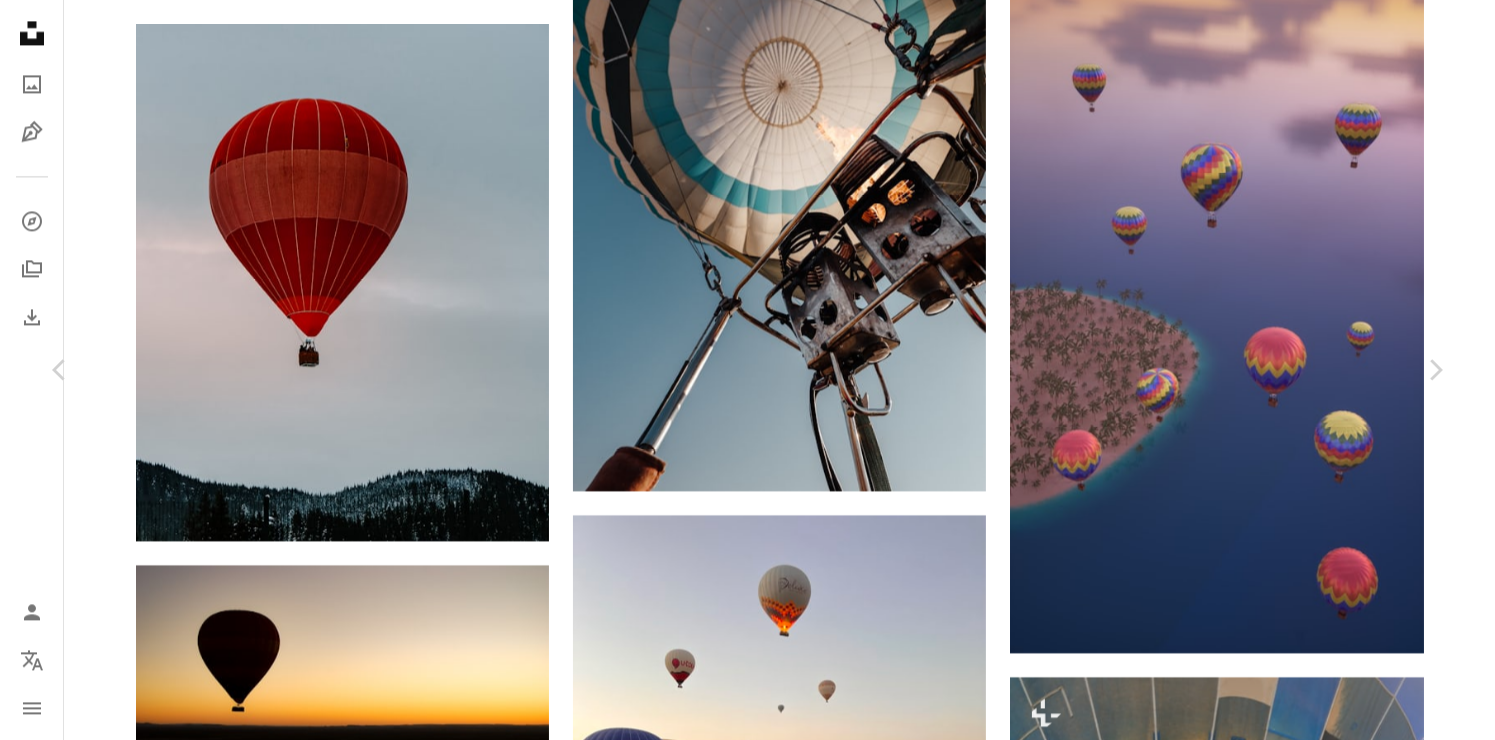 click on "Download free" at bounding box center (1246, 4390) 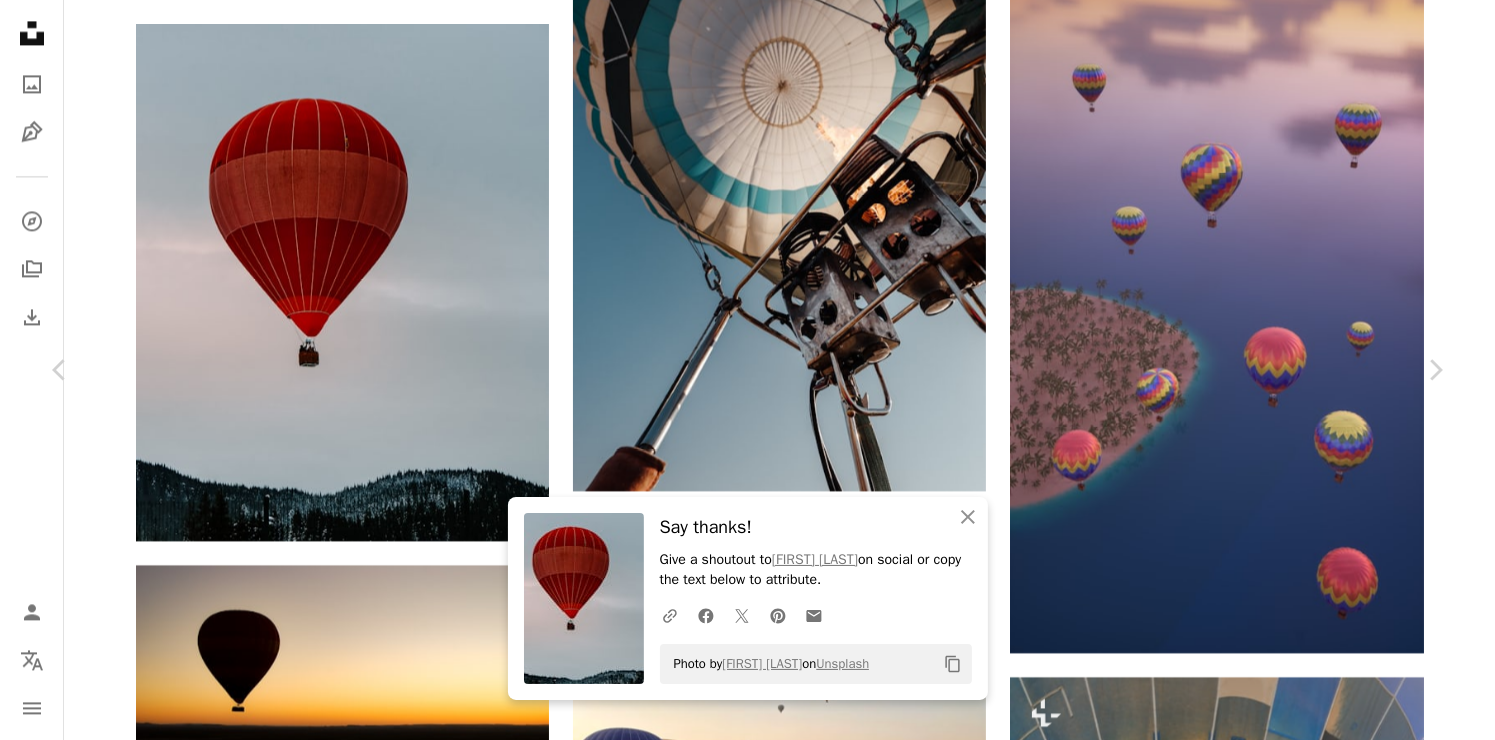 click on "[NAME] [NAME] [NAME]" at bounding box center (740, 4390) 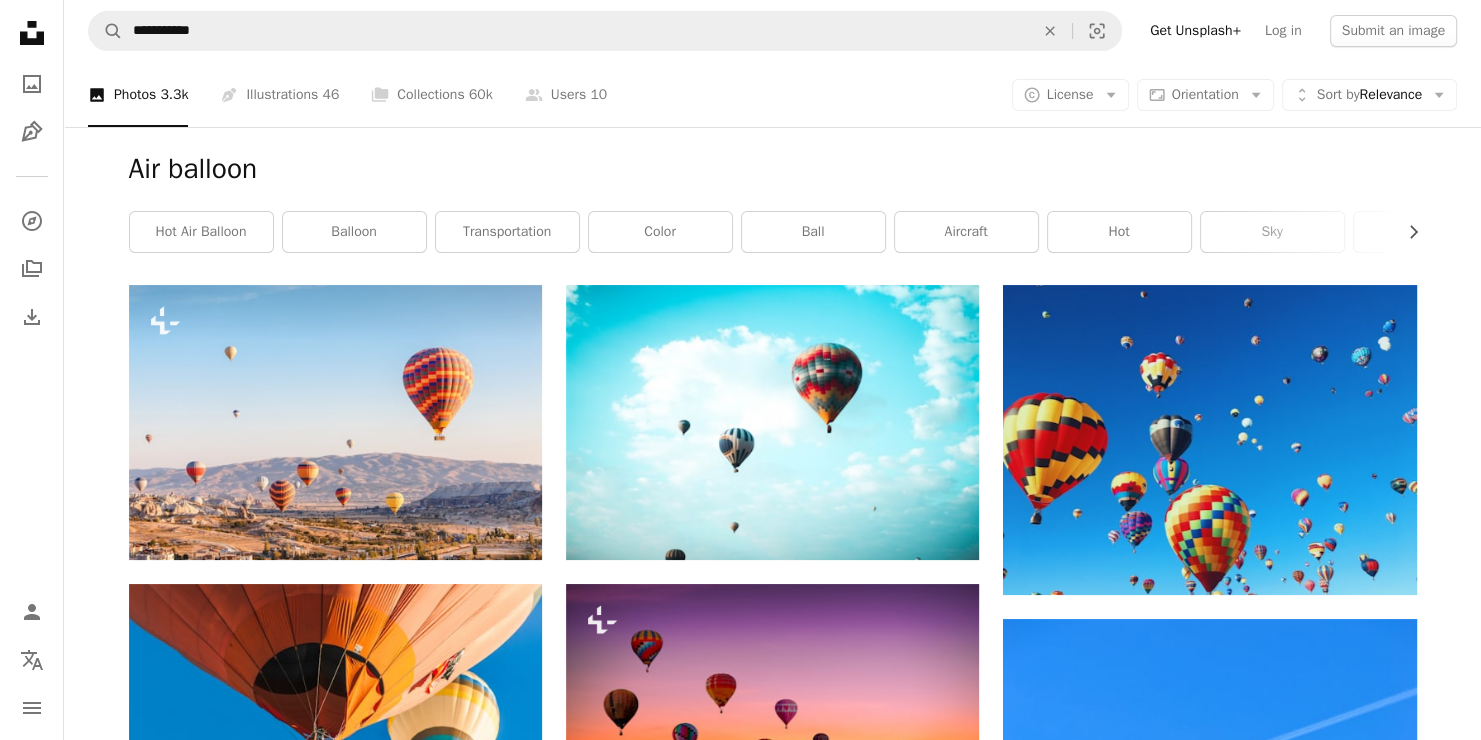 scroll, scrollTop: 0, scrollLeft: 0, axis: both 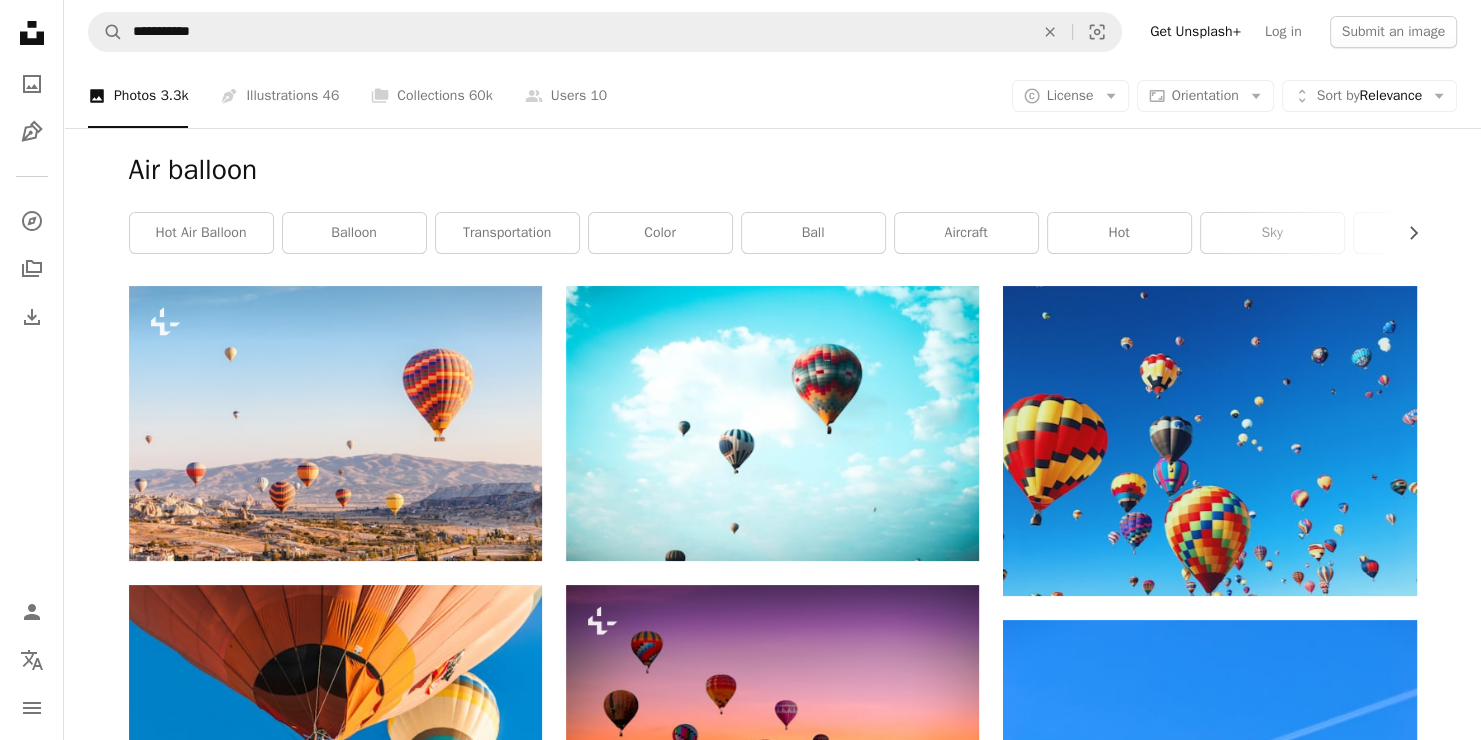 click 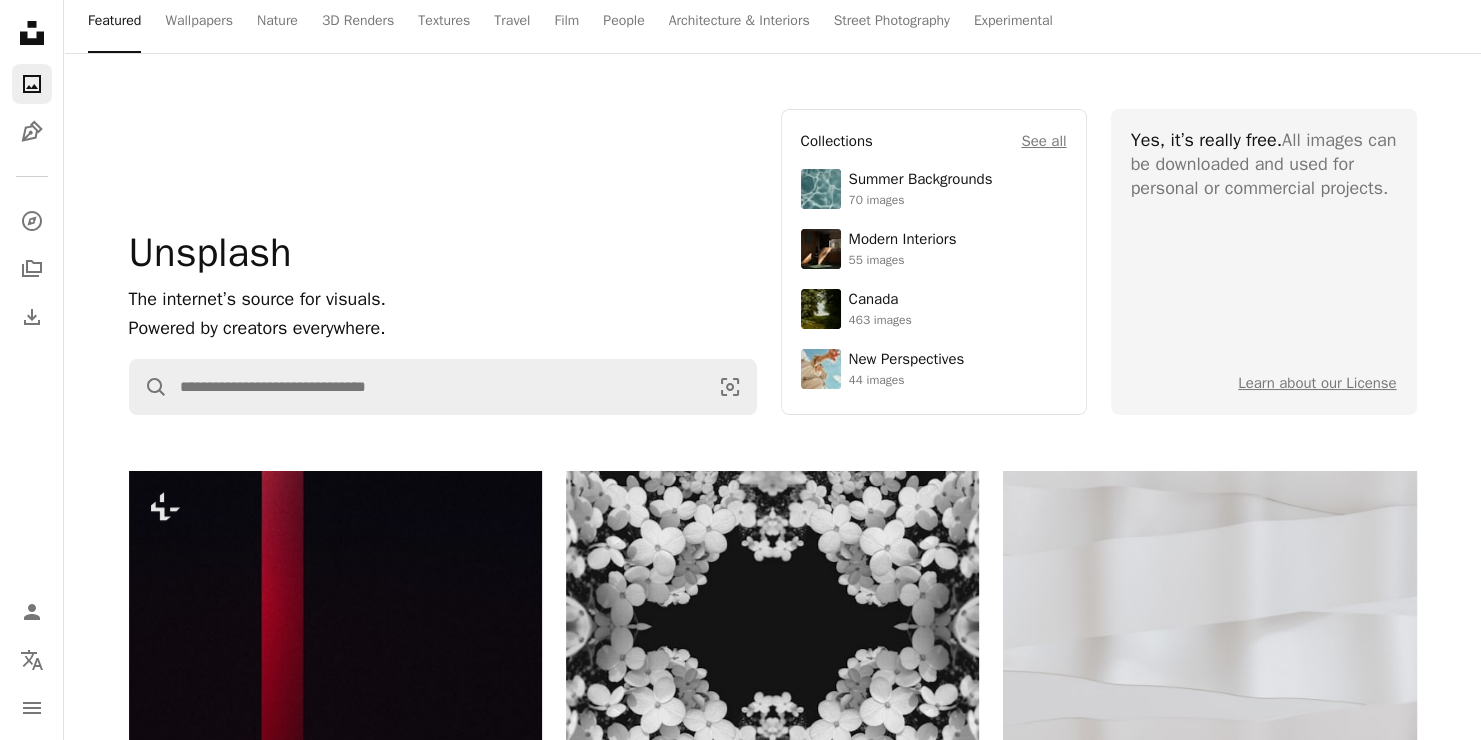 scroll, scrollTop: 0, scrollLeft: 0, axis: both 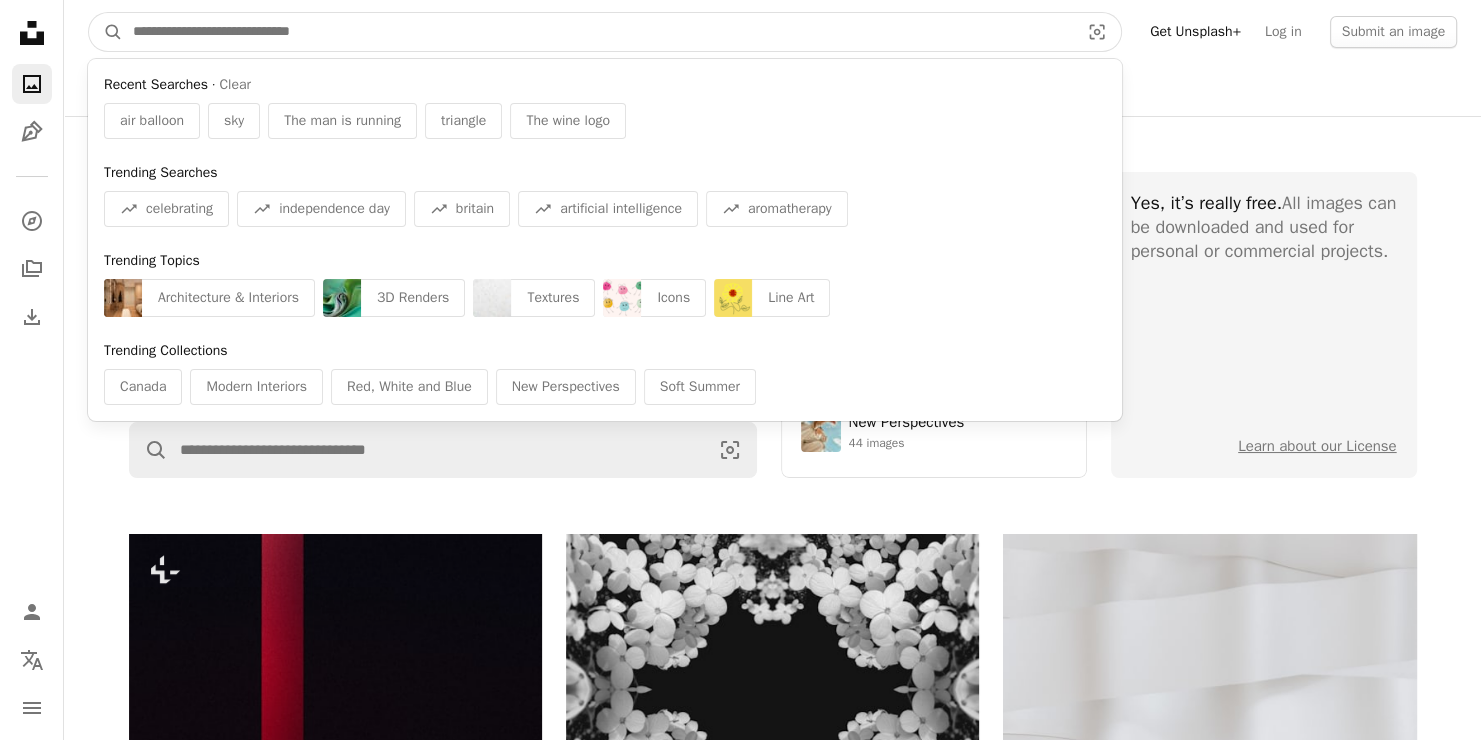 click at bounding box center (598, 32) 